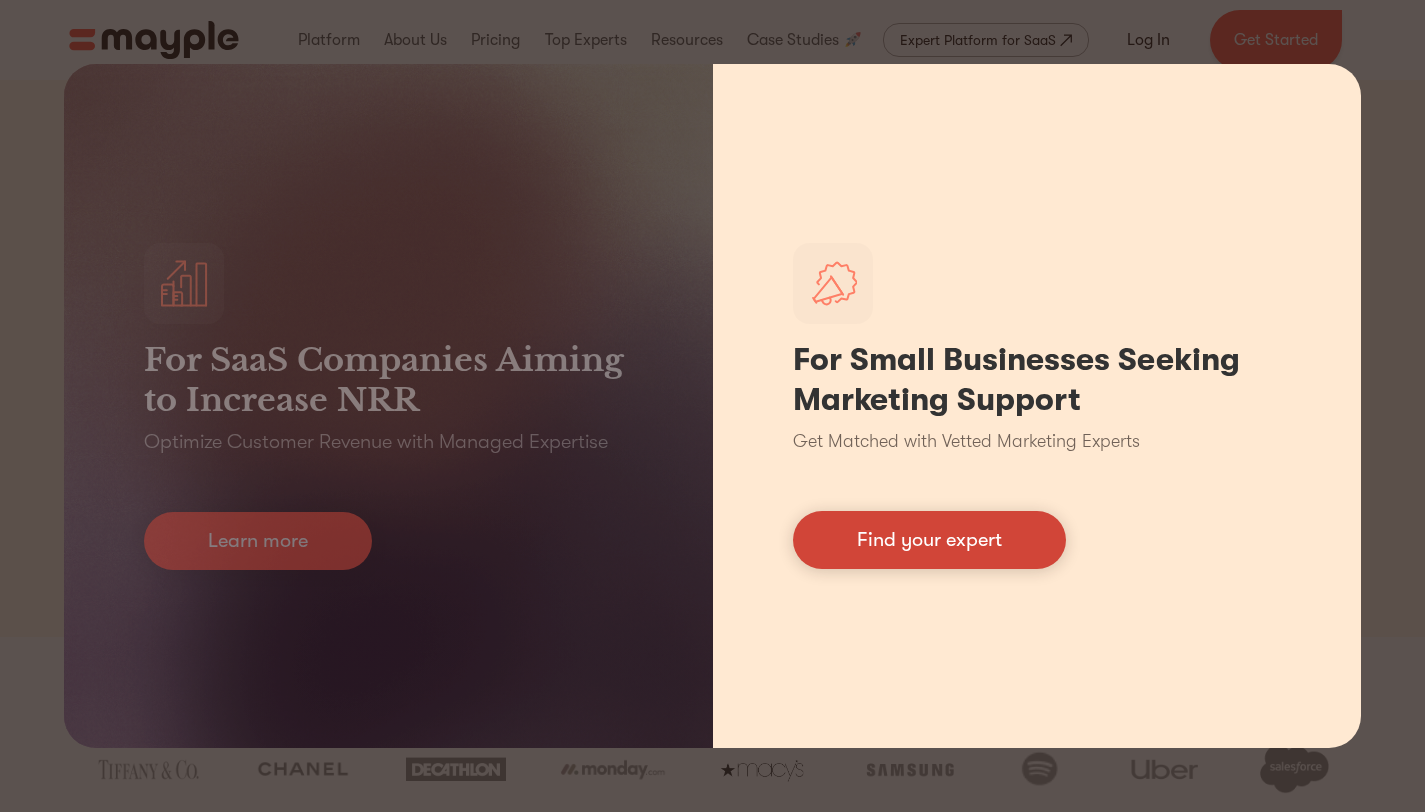 scroll, scrollTop: 0, scrollLeft: 0, axis: both 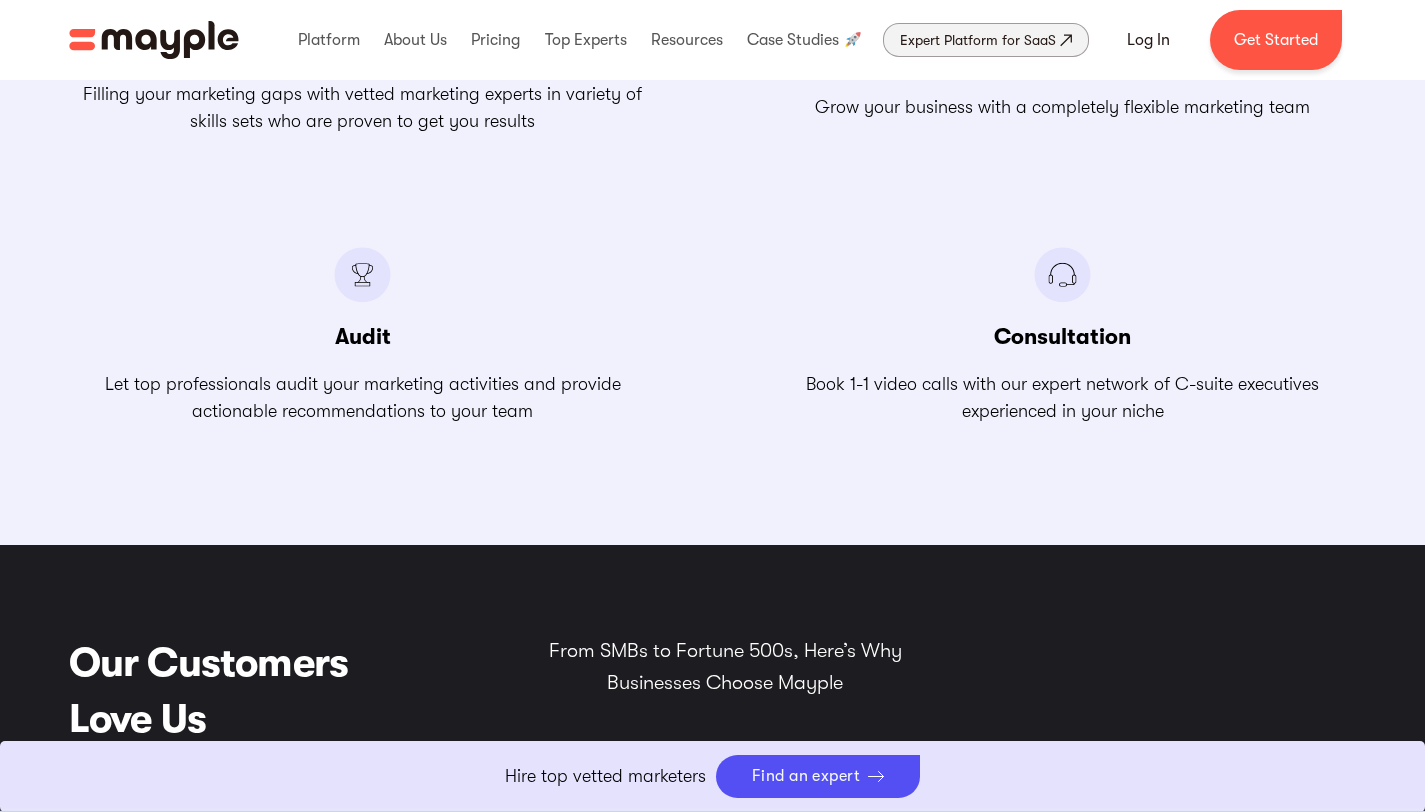 click on "Expert Platform for SaaS" at bounding box center [978, 40] 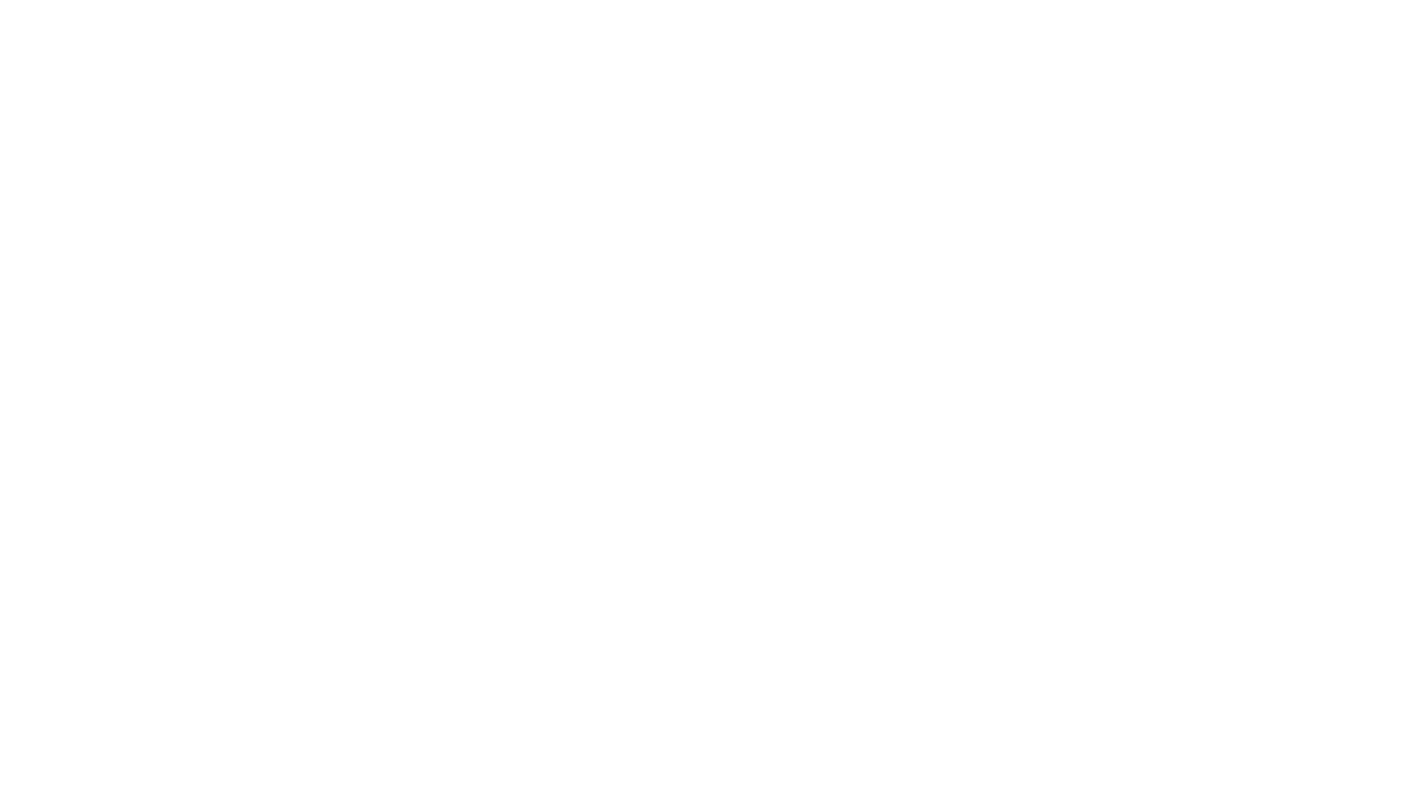 scroll, scrollTop: 0, scrollLeft: 0, axis: both 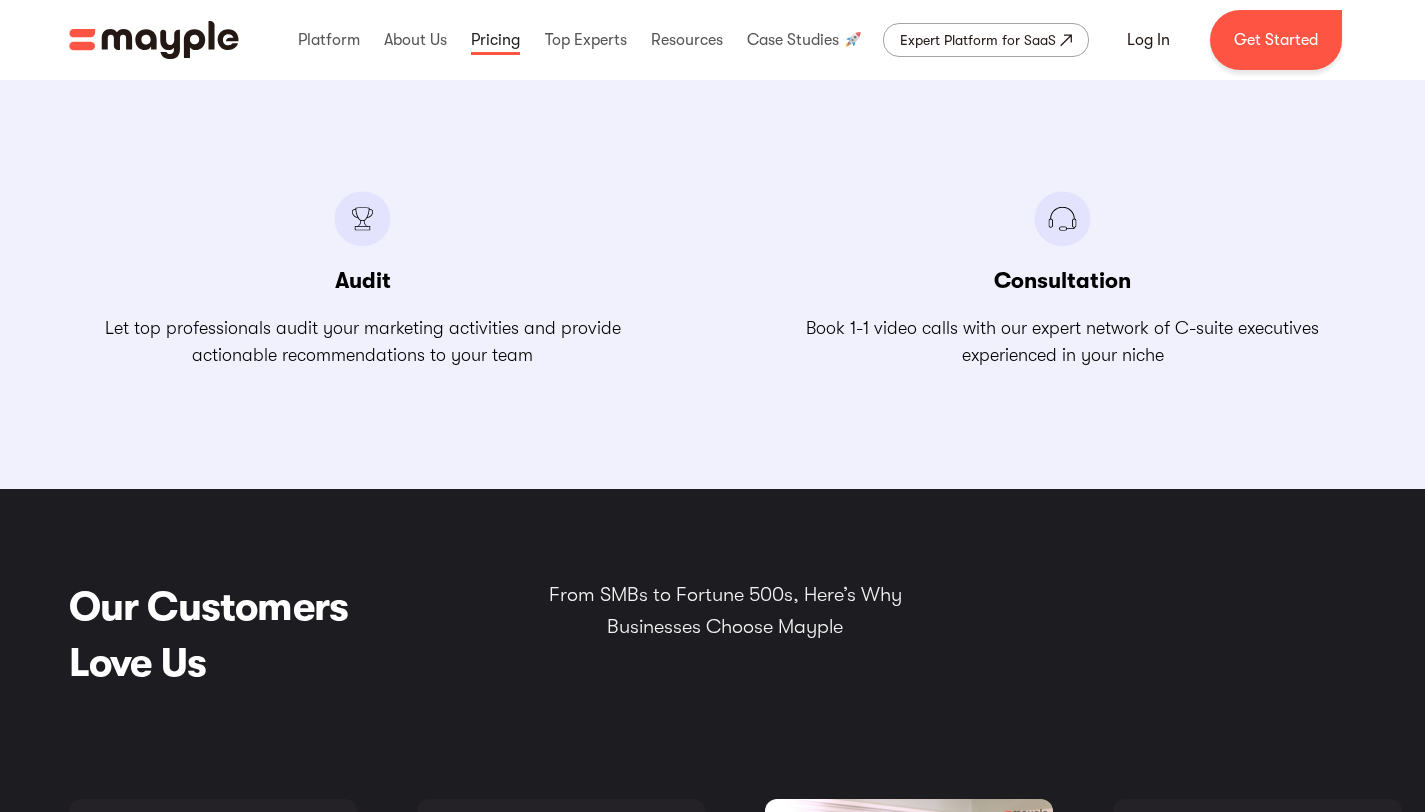 click at bounding box center [495, 40] 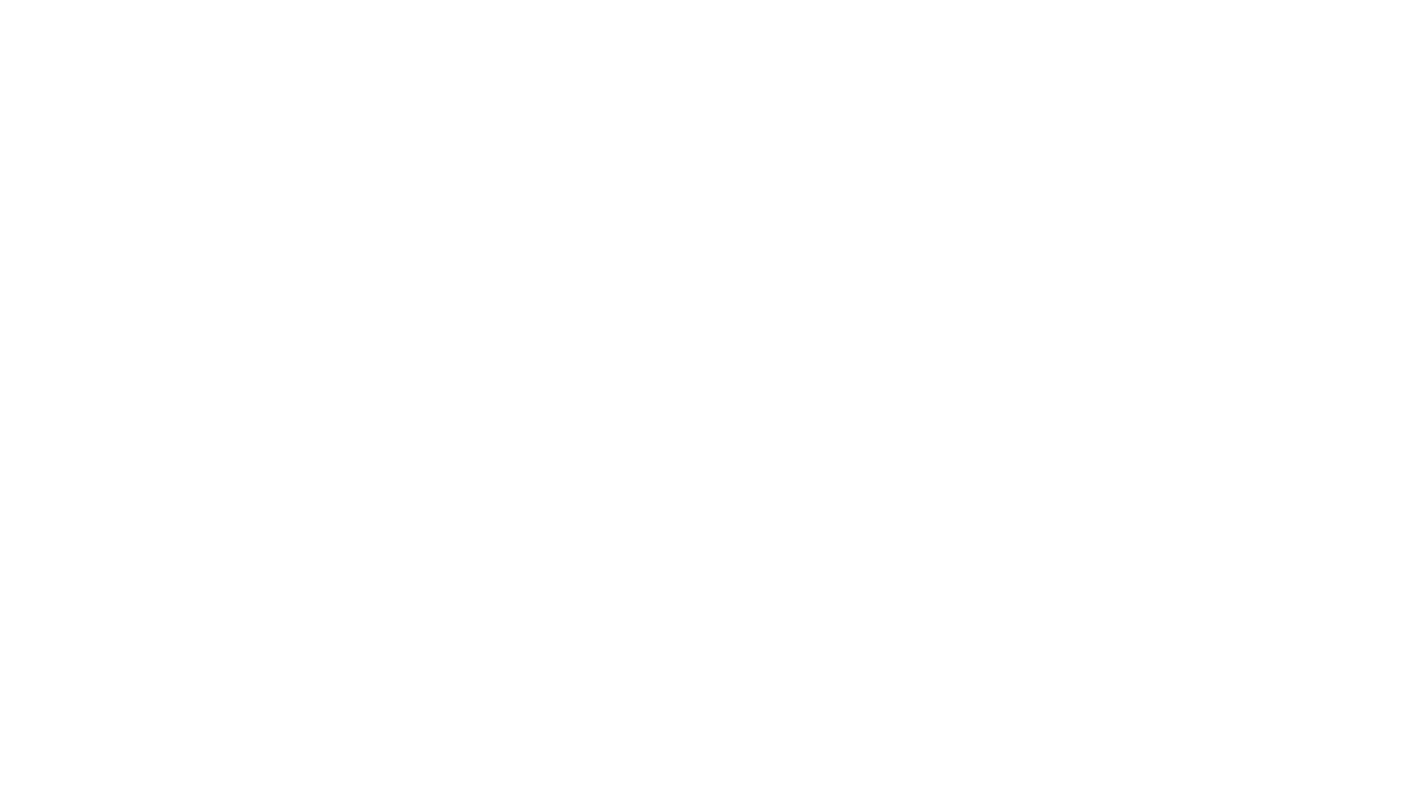 click at bounding box center [0, 0] 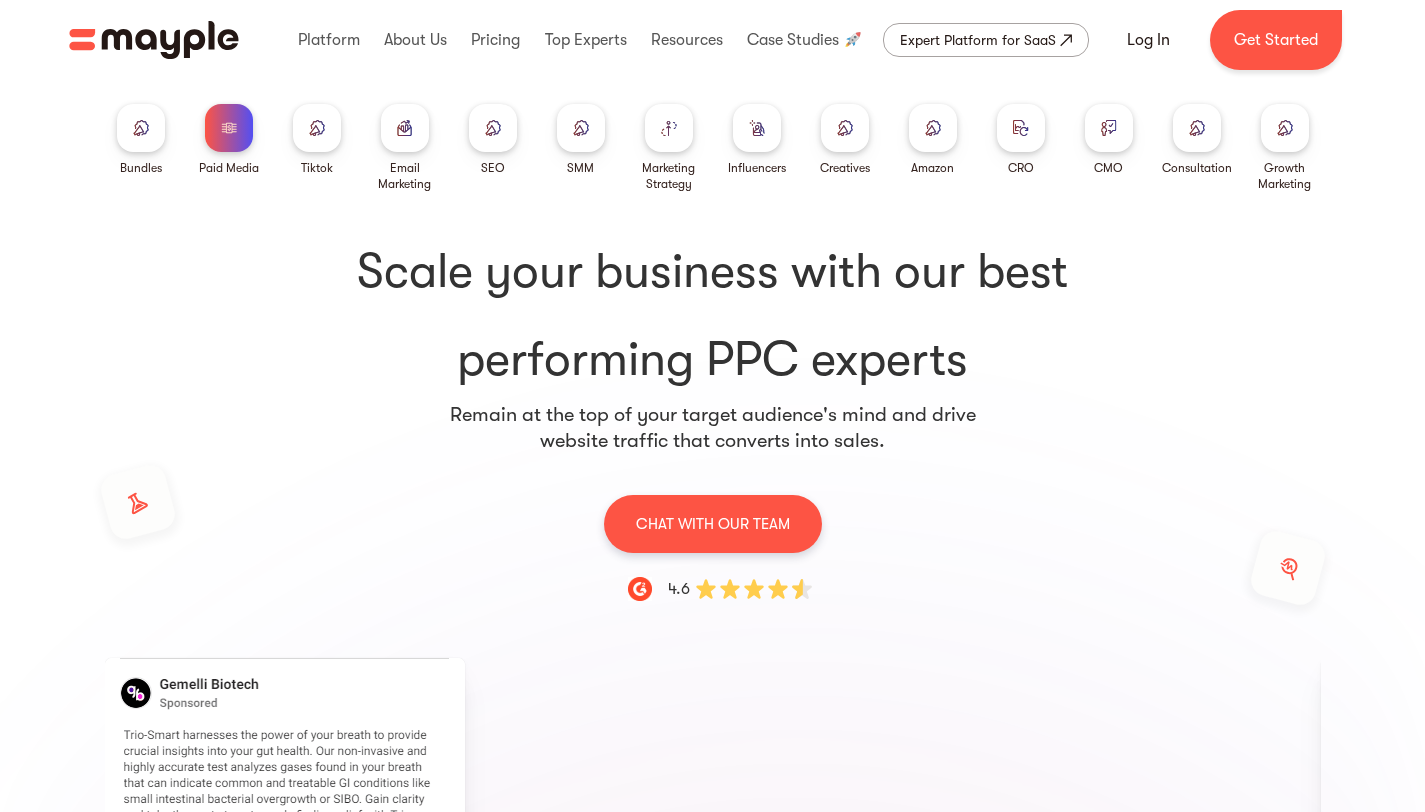 scroll, scrollTop: 0, scrollLeft: 0, axis: both 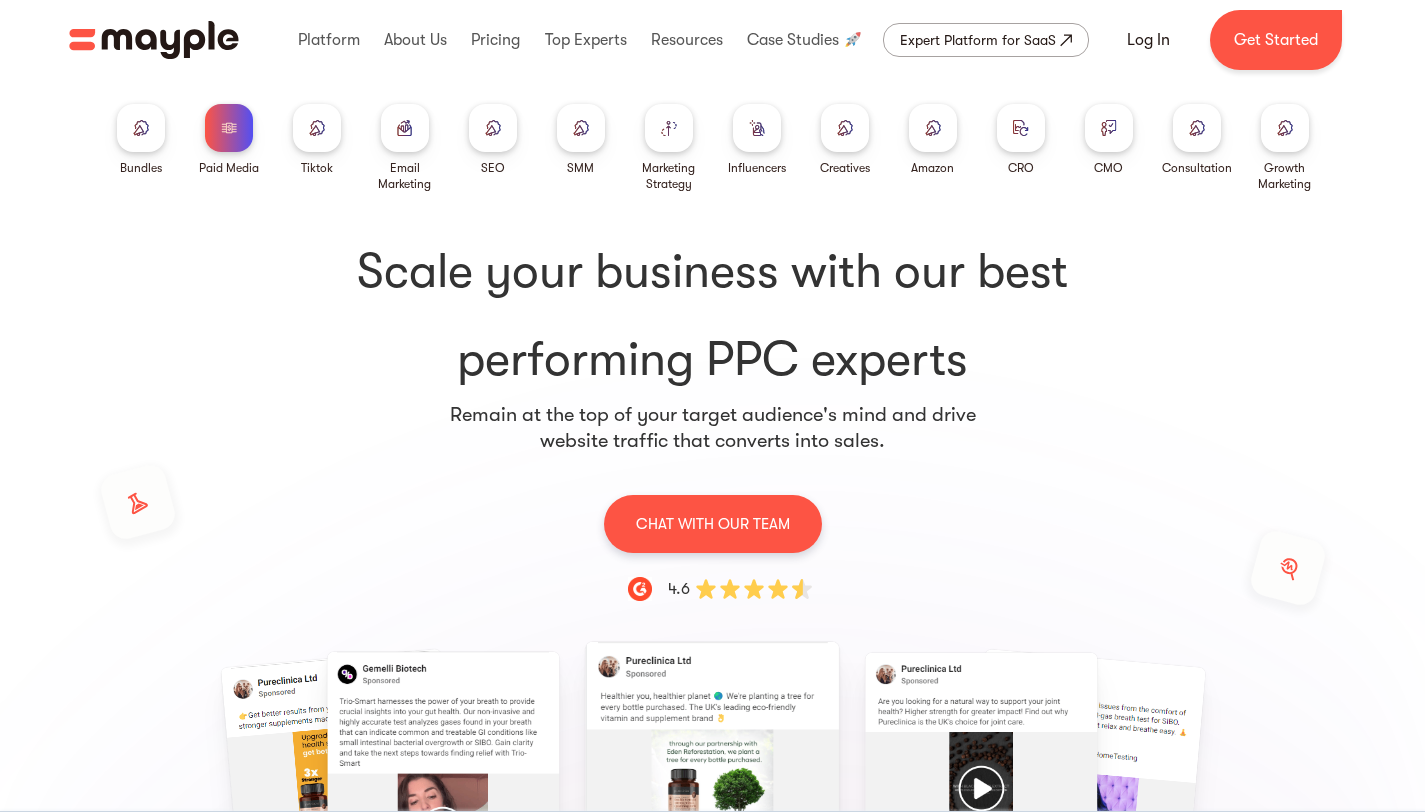 click at bounding box center (933, 128) 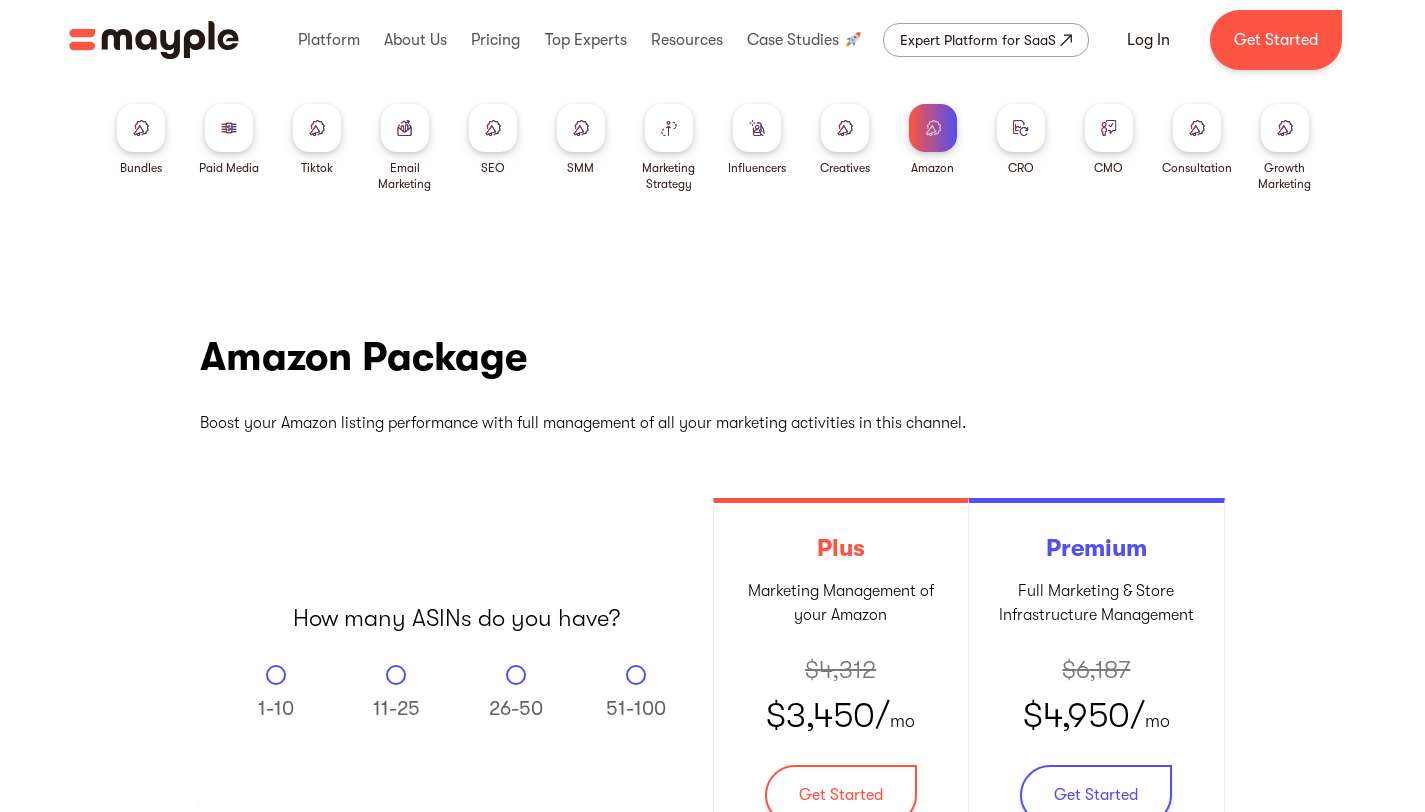 scroll, scrollTop: 0, scrollLeft: 0, axis: both 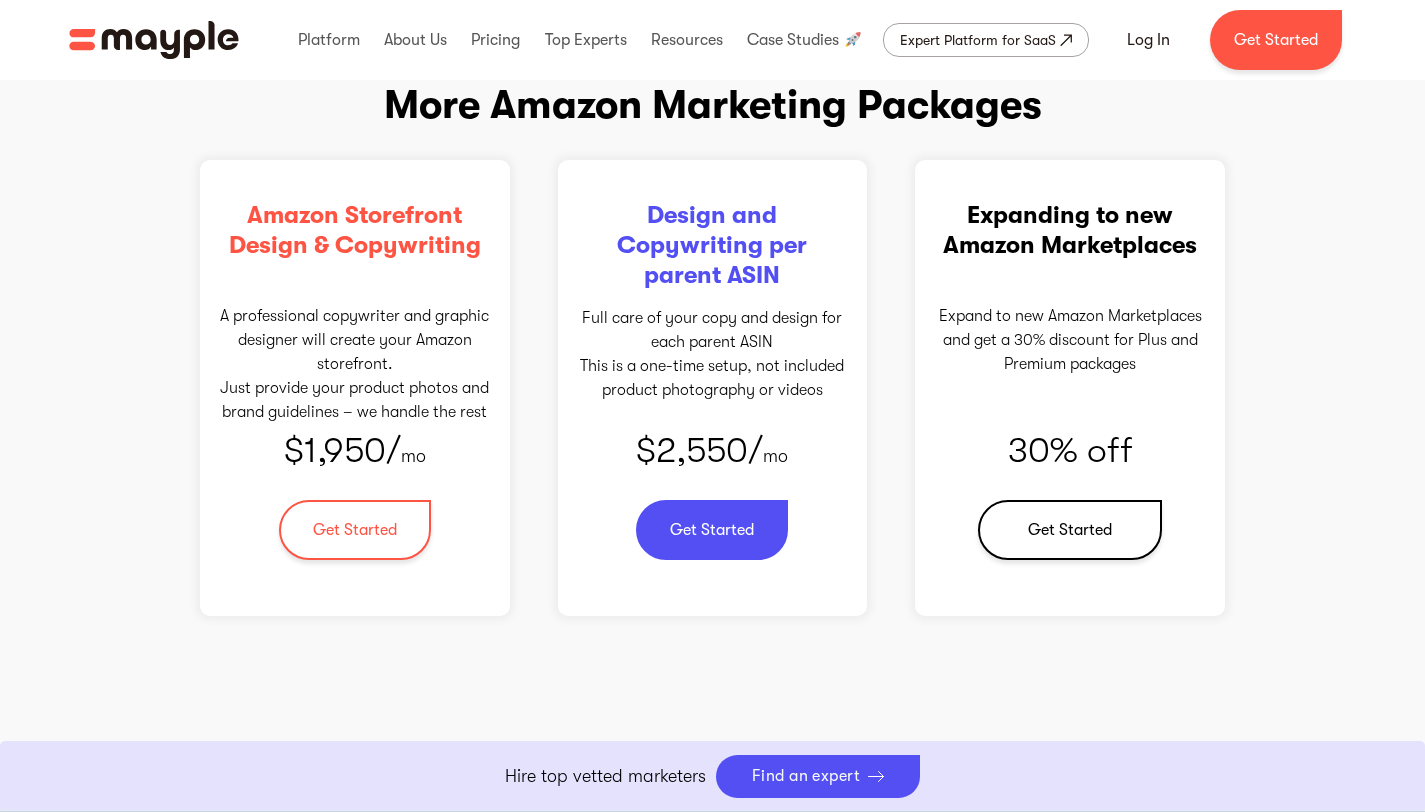 click on "Get Started" at bounding box center [712, 530] 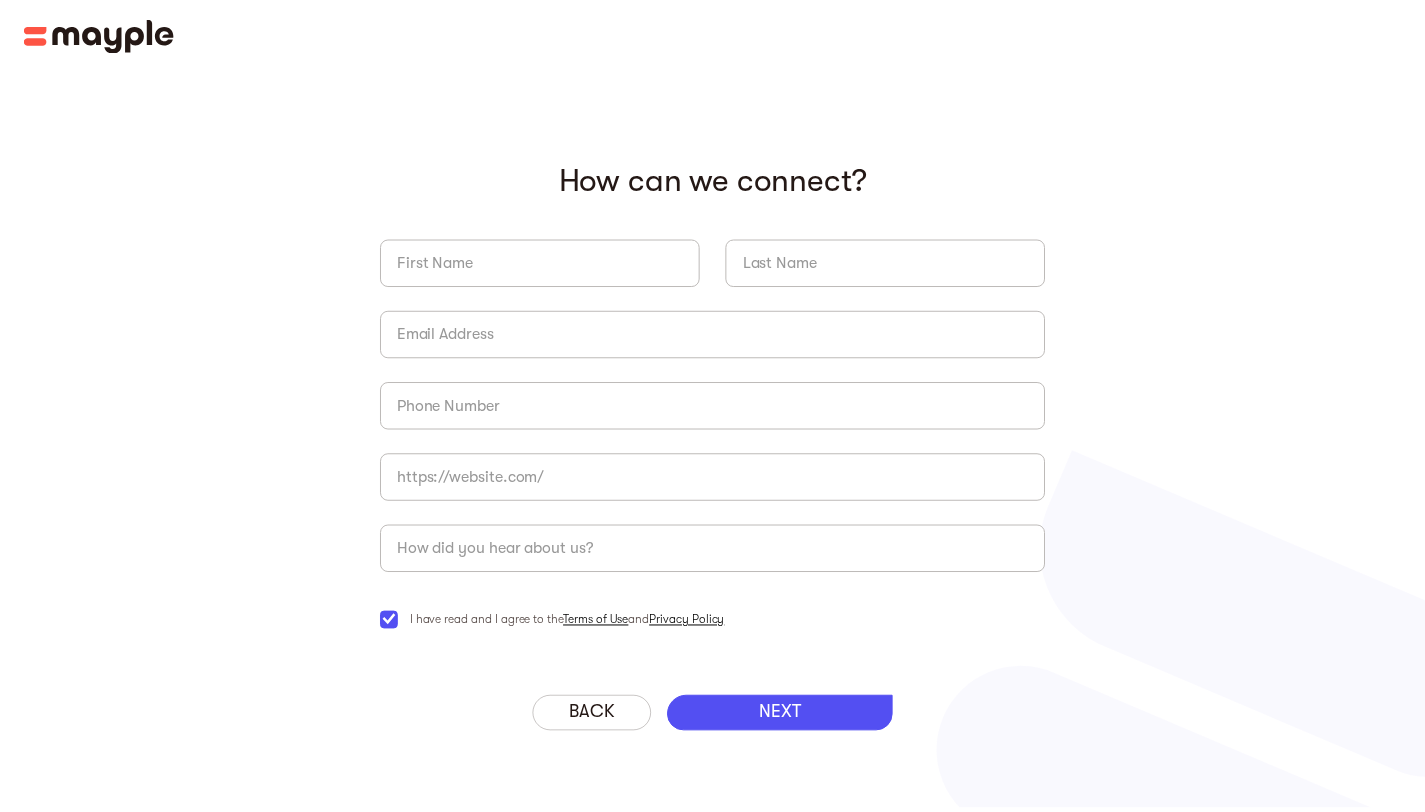 scroll, scrollTop: 0, scrollLeft: 0, axis: both 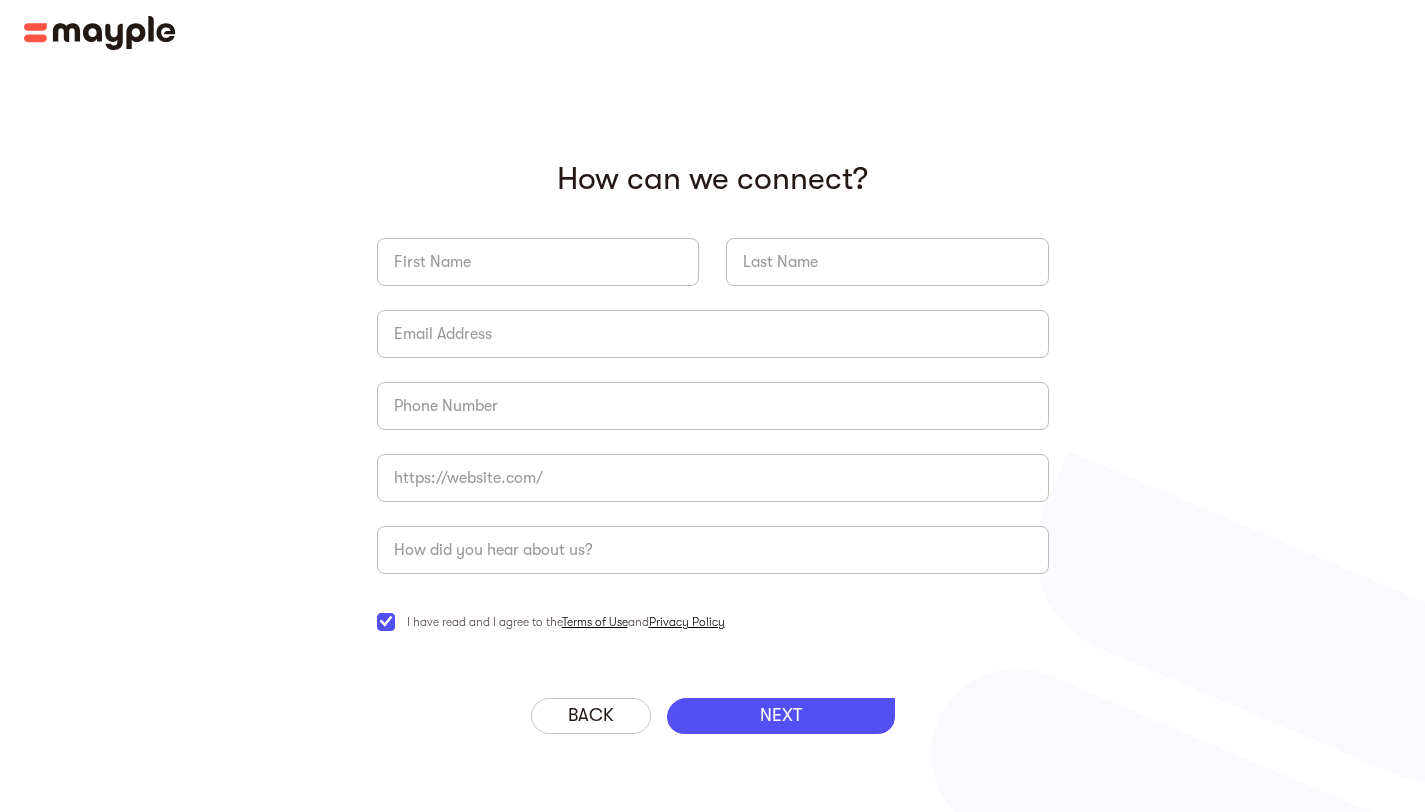 click at bounding box center [100, 33] 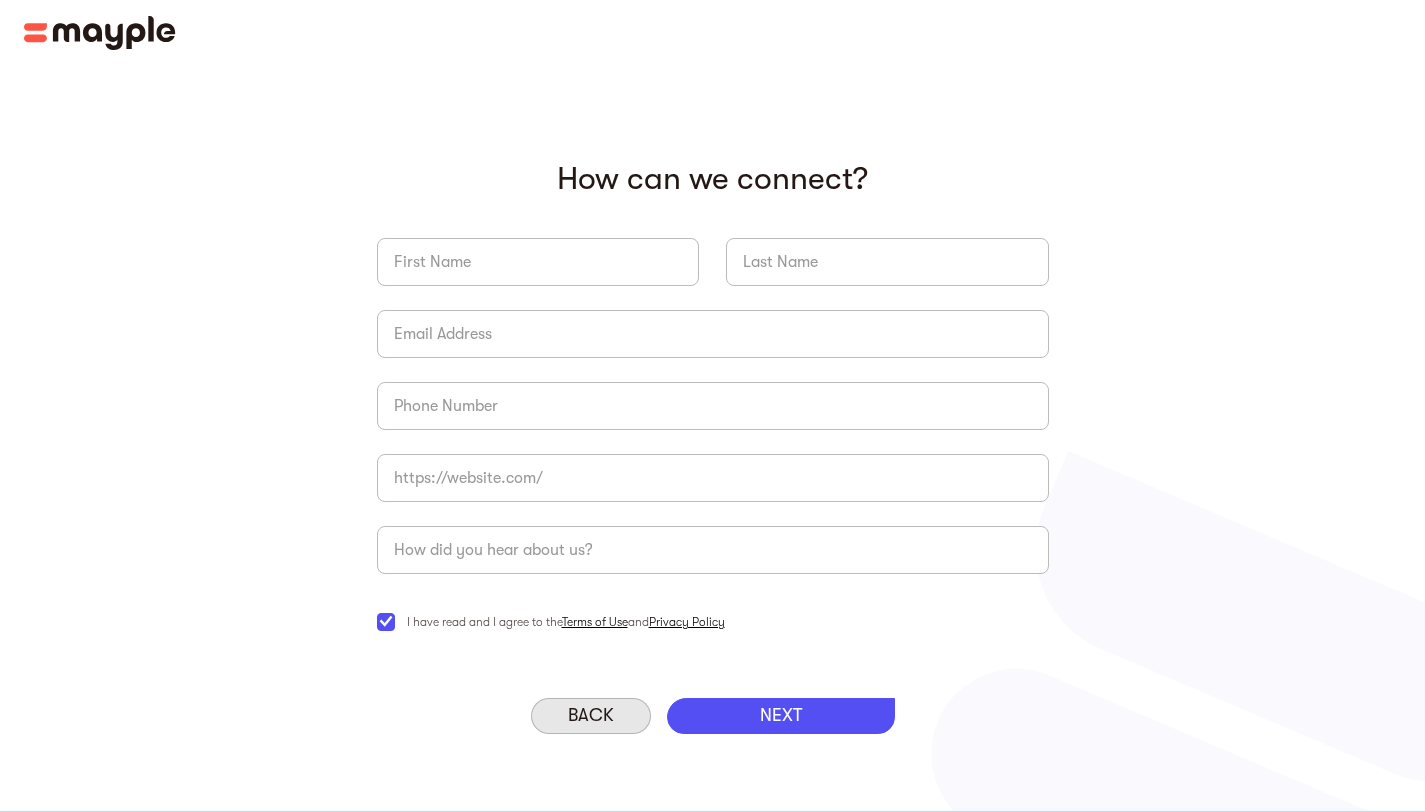 click on "Back" at bounding box center (591, 716) 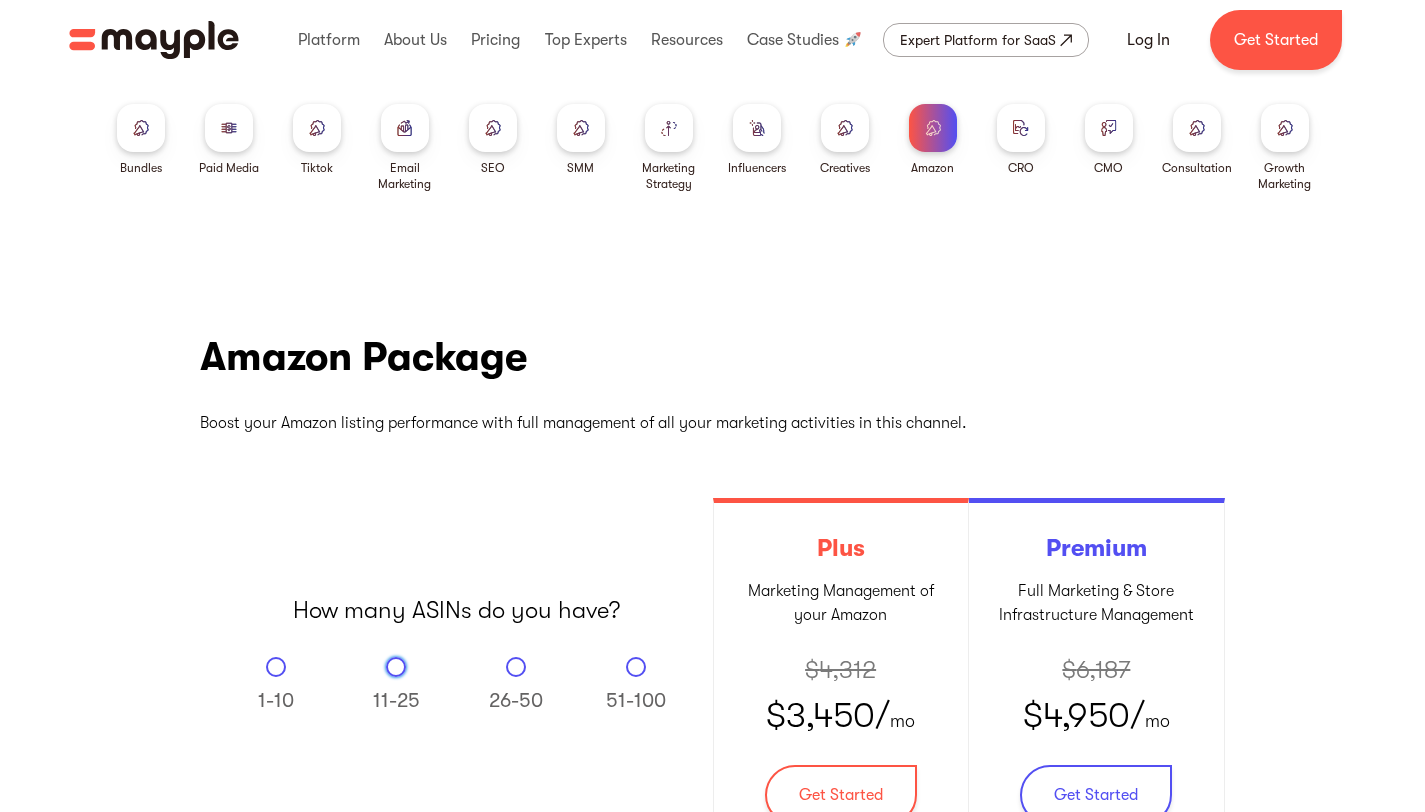 scroll, scrollTop: 265, scrollLeft: 0, axis: vertical 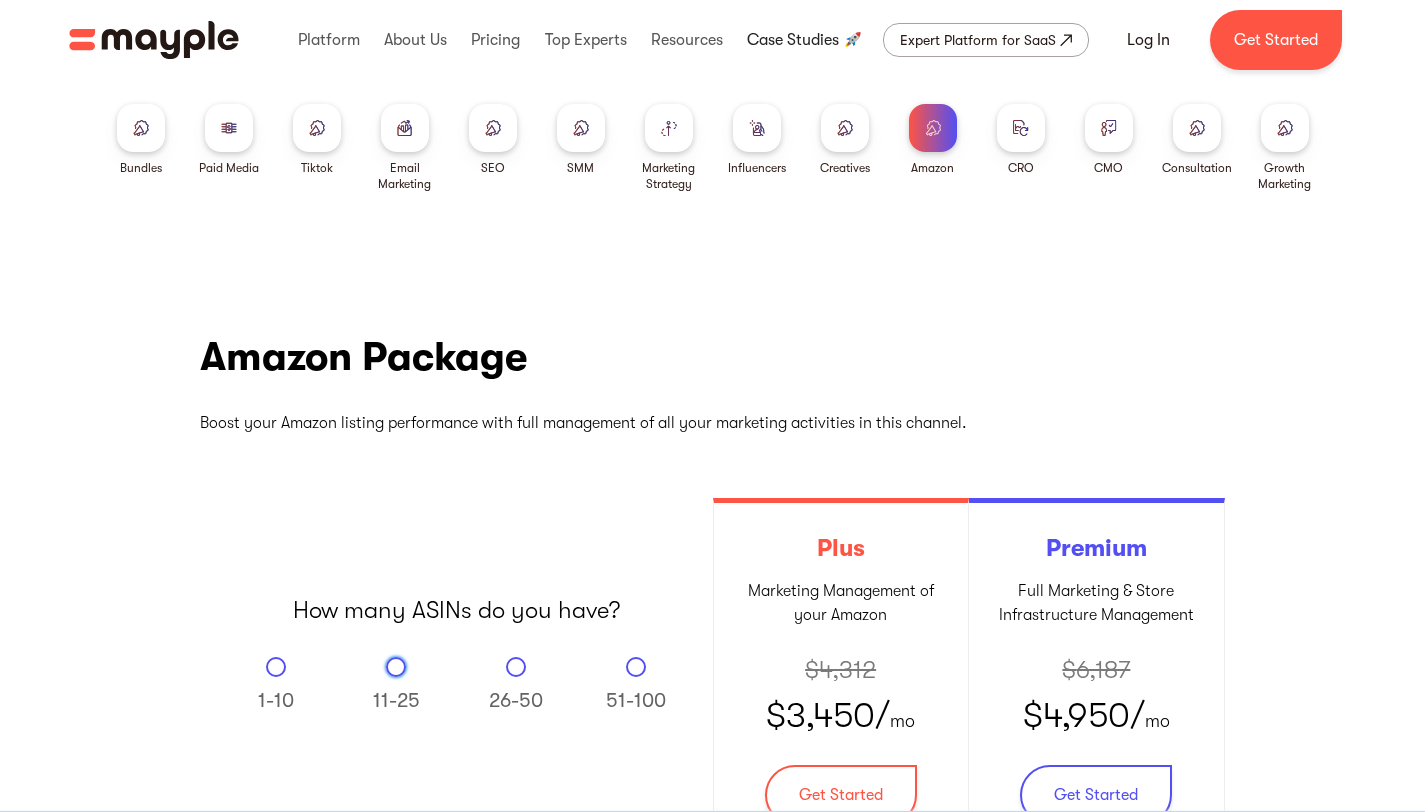 click at bounding box center (805, 40) 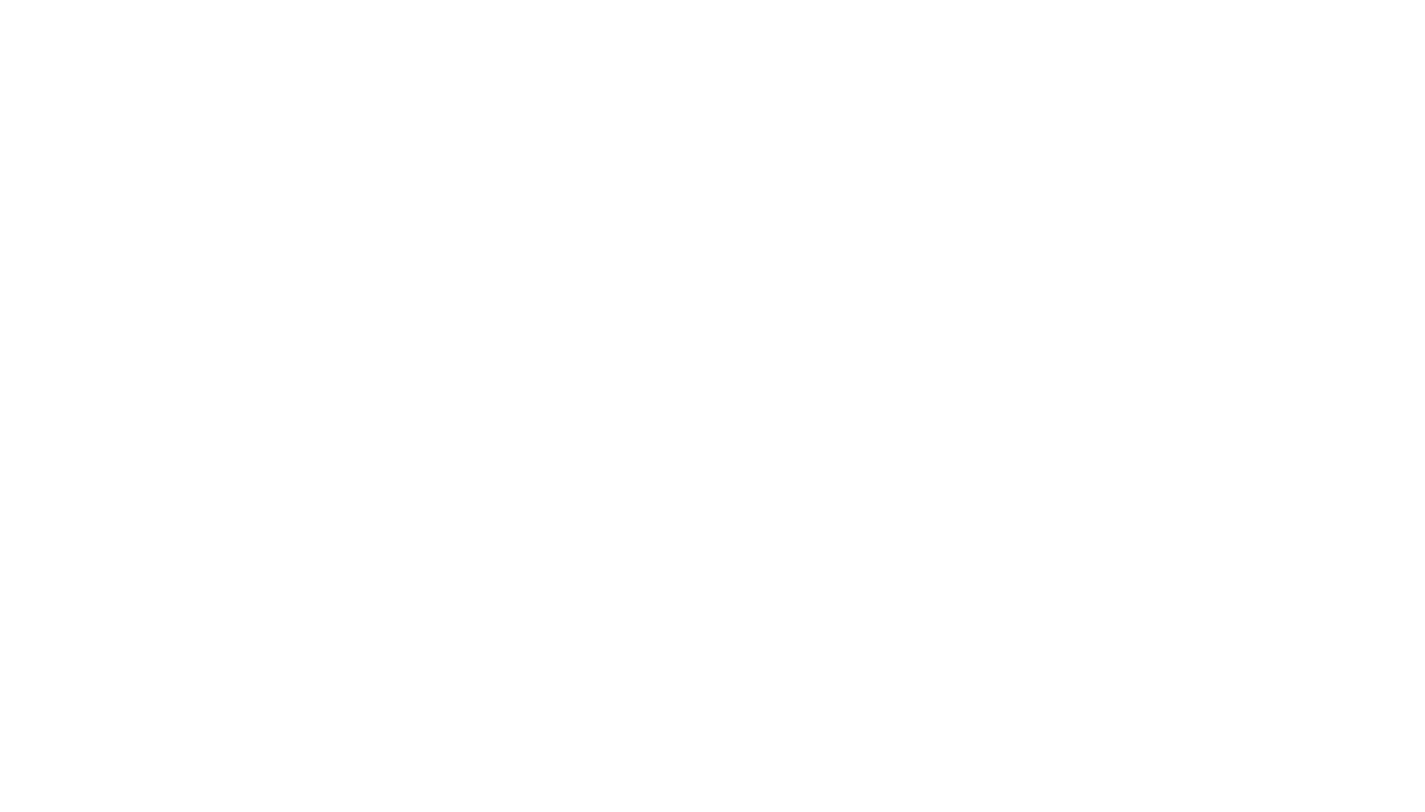 scroll, scrollTop: 0, scrollLeft: 0, axis: both 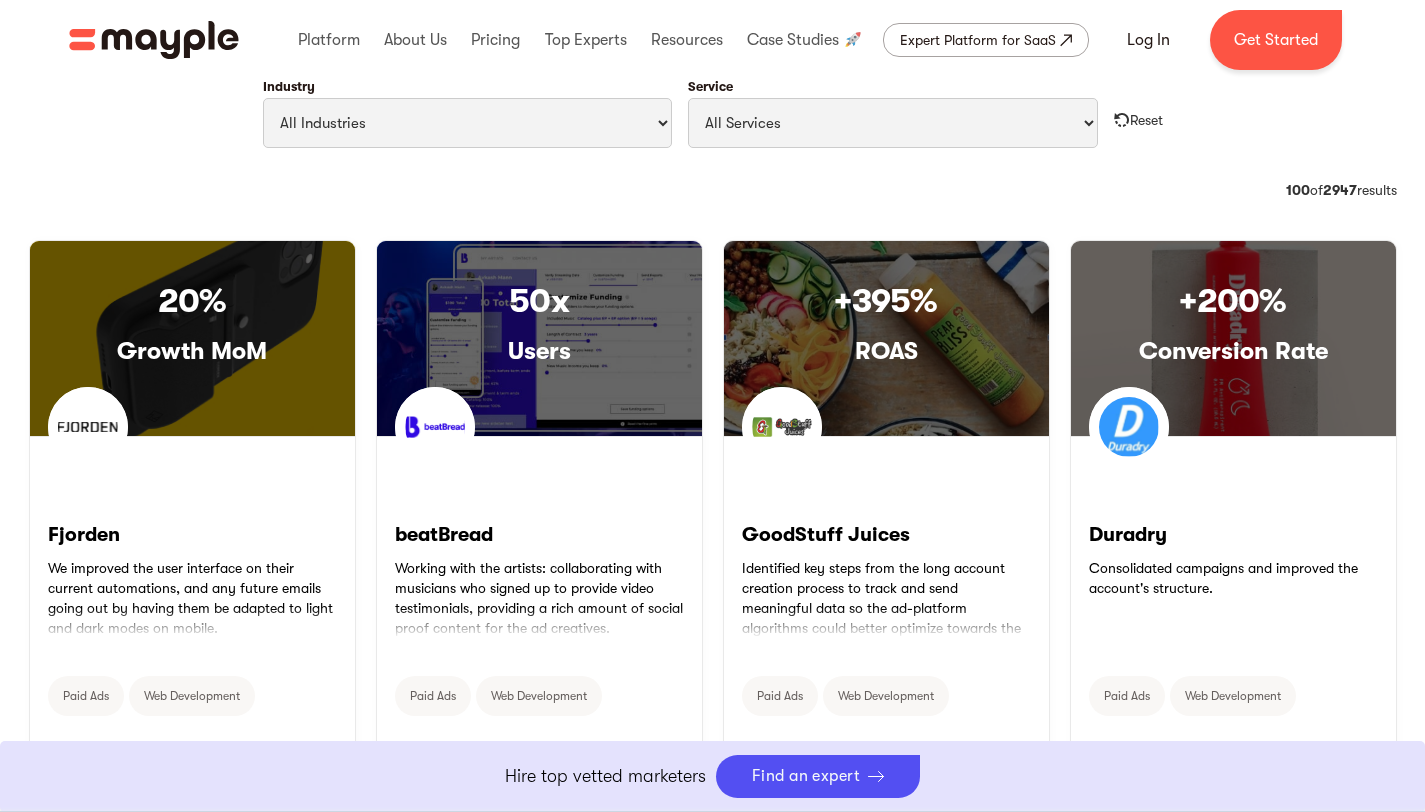 click on "Industry All Industries Travel & Leisure Nonprofit & Government Automotive & Transportation Technology Style & Fashion Sports, Outdoors & Fitness Real Estate Professional Services Pets Home & Garden Health & Wellness Gaming Food & Drink Finance Education Beauty Baby Art & Entertainment Service All Services Paid Ads Email Marketing SEO CRO Social Media Management Marketing Strategy Google Shopping Public relations SMS Marketing Web Development Branding Content Marketing Apple Optimization Copywriting  Reset" at bounding box center (713, 114) 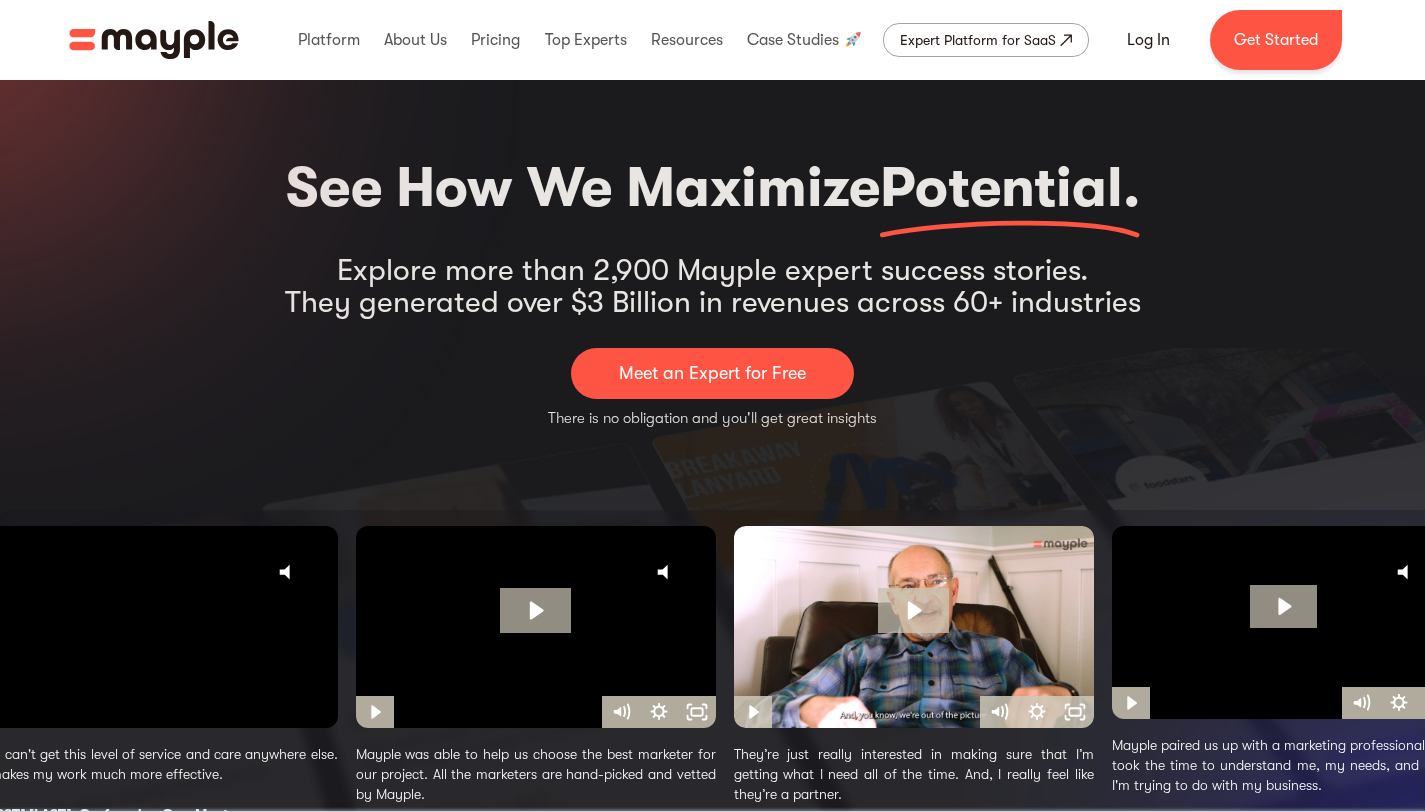 scroll, scrollTop: 0, scrollLeft: 0, axis: both 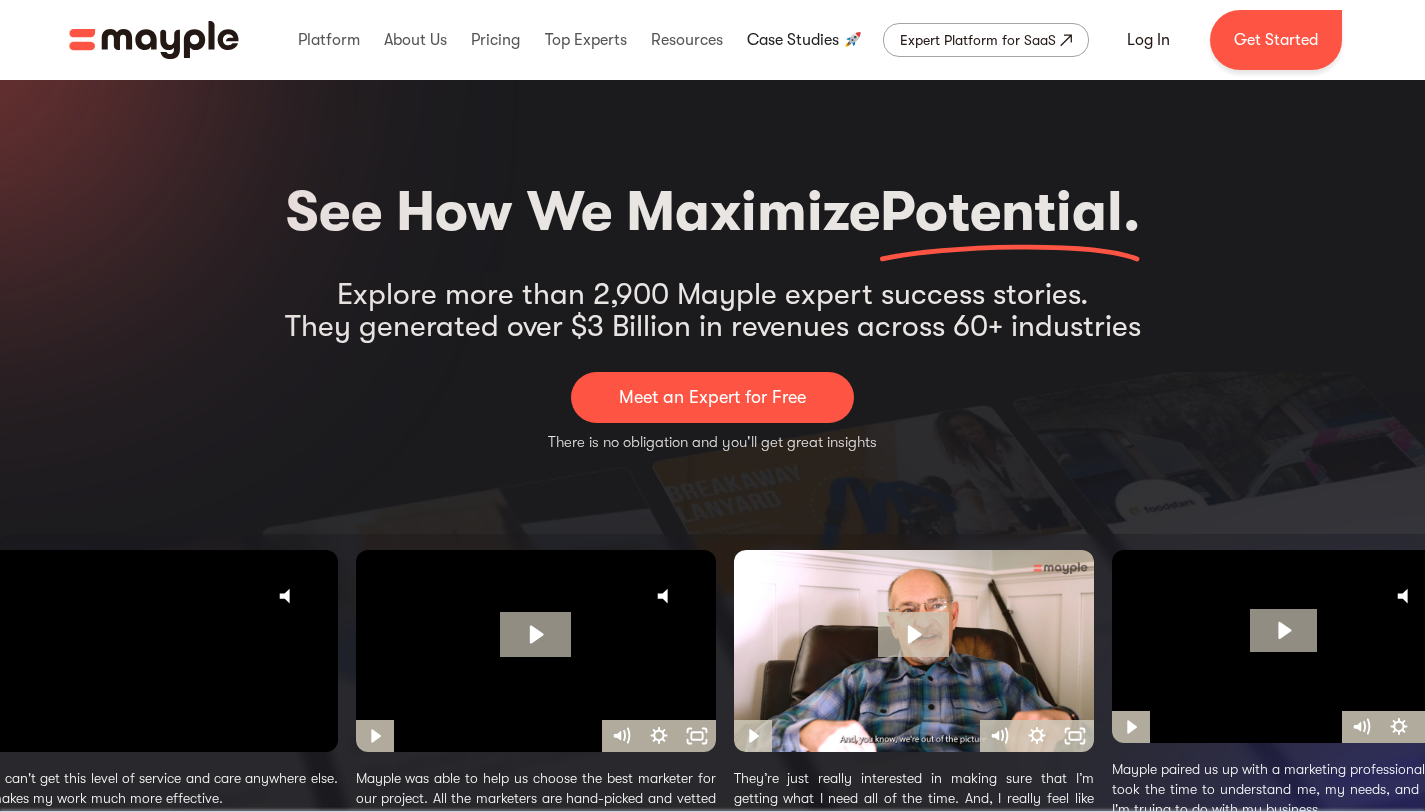 click at bounding box center [805, 40] 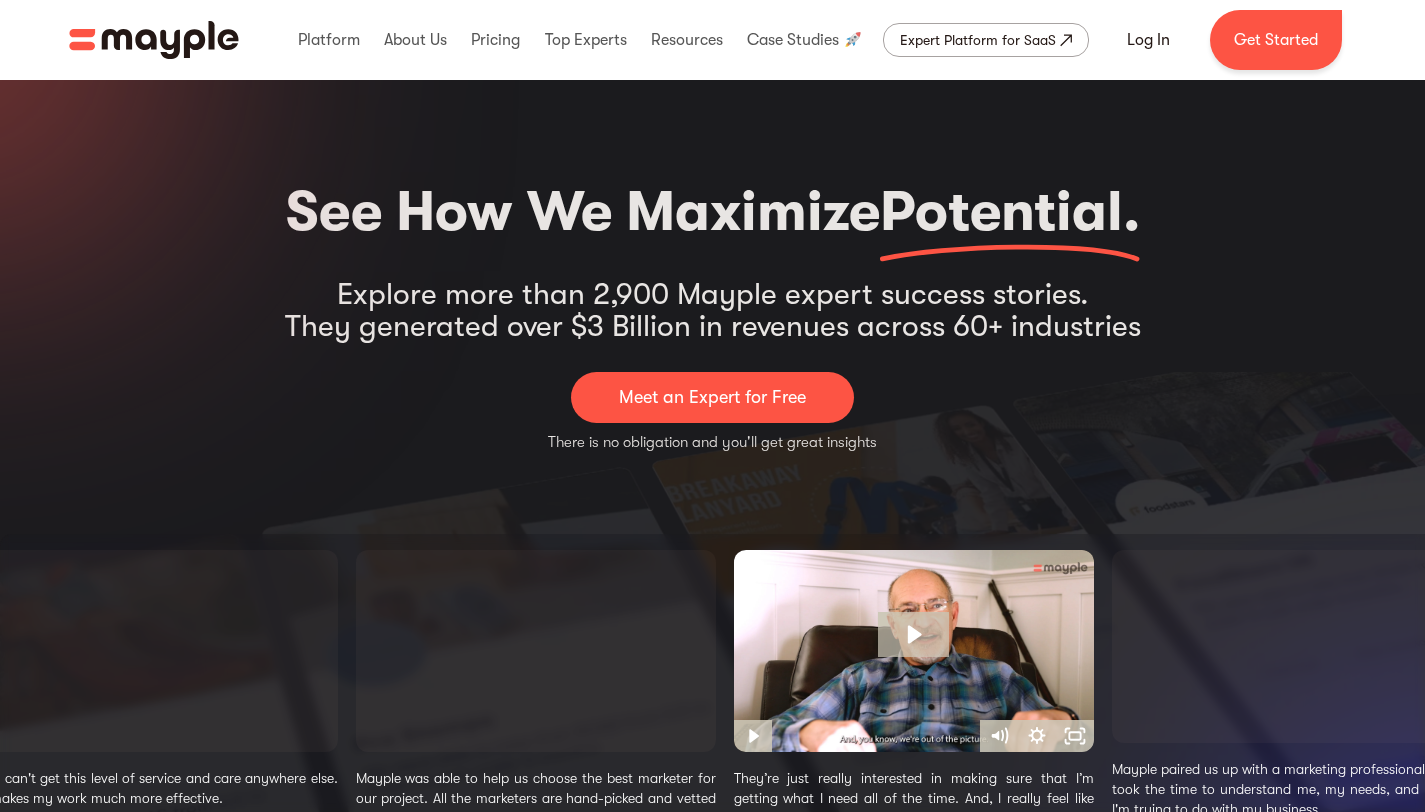 scroll, scrollTop: 0, scrollLeft: 0, axis: both 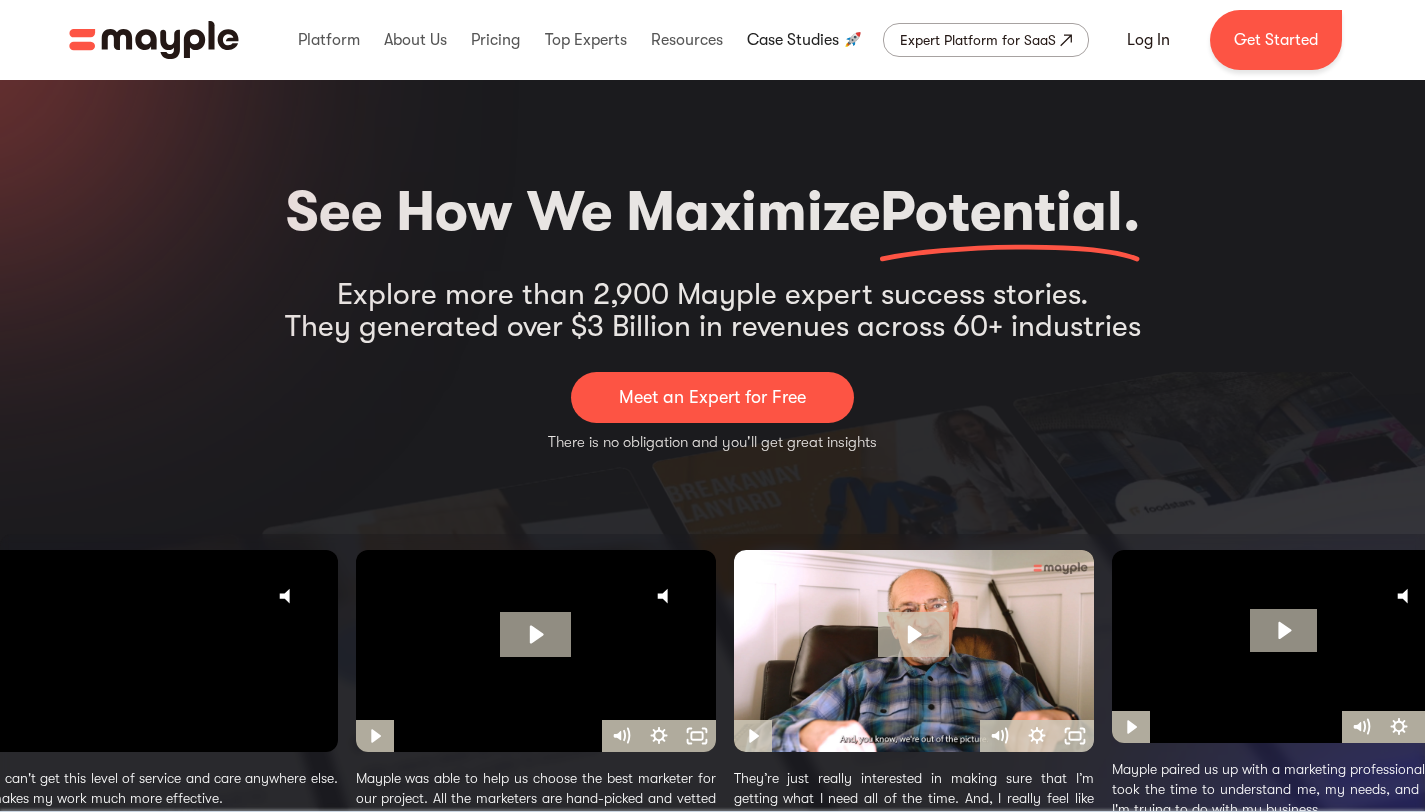 click at bounding box center [805, 40] 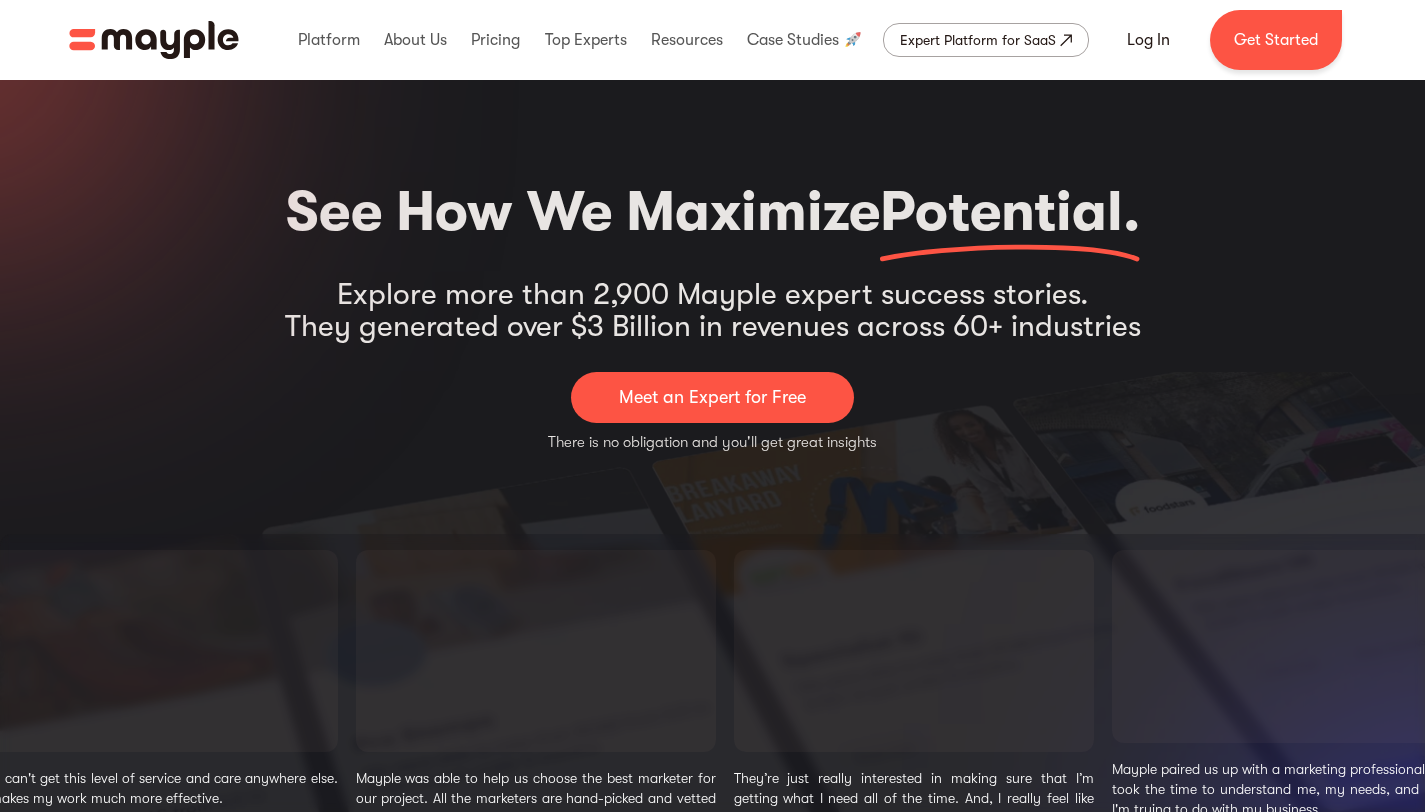 scroll, scrollTop: 0, scrollLeft: 0, axis: both 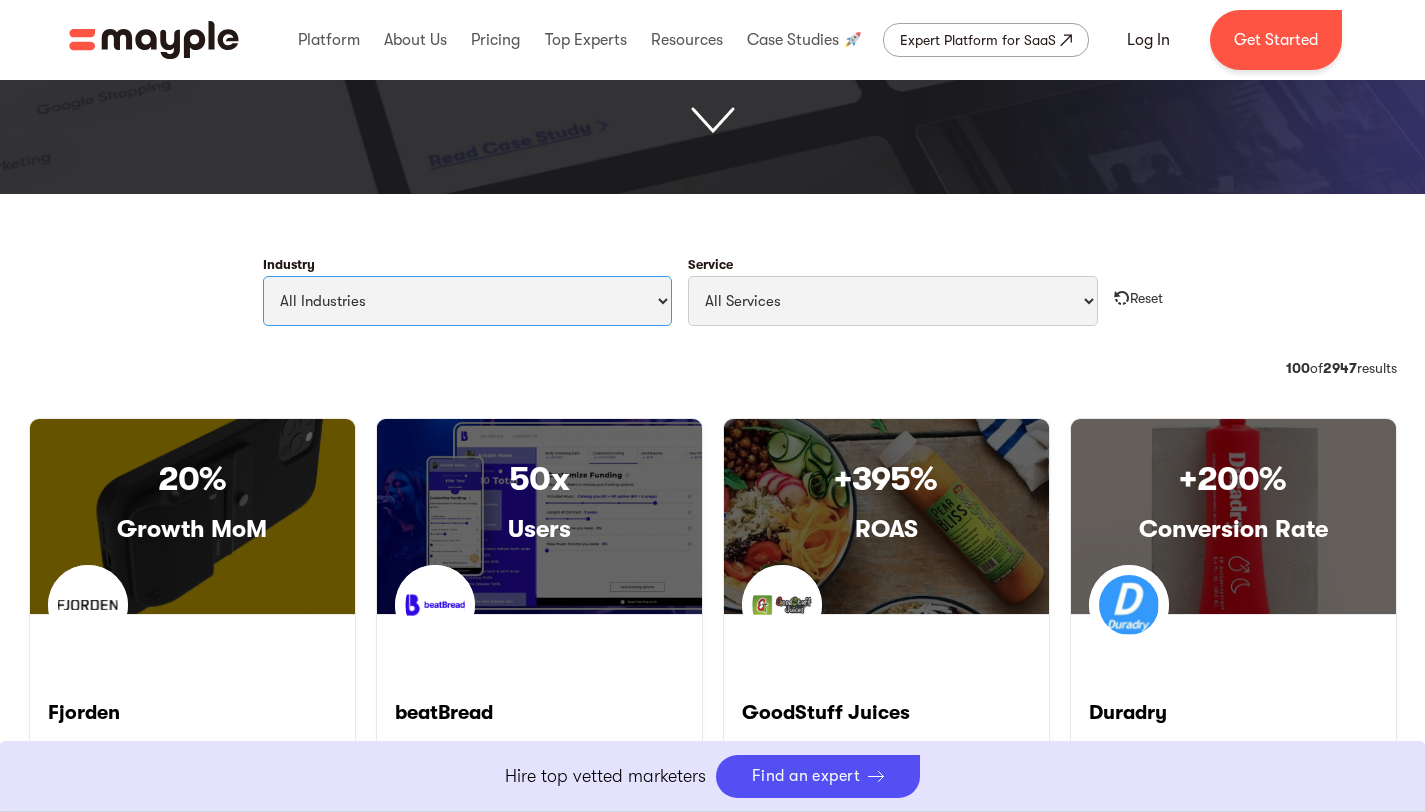 click on "All Industries Travel & Leisure Nonprofit & Government Automotive & Transportation Technology Style & Fashion Sports, Outdoors & Fitness Real Estate Professional Services Pets Home & Garden Health & Wellness Gaming Food & Drink Finance Education Beauty Baby Art & Entertainment" at bounding box center (468, 301) 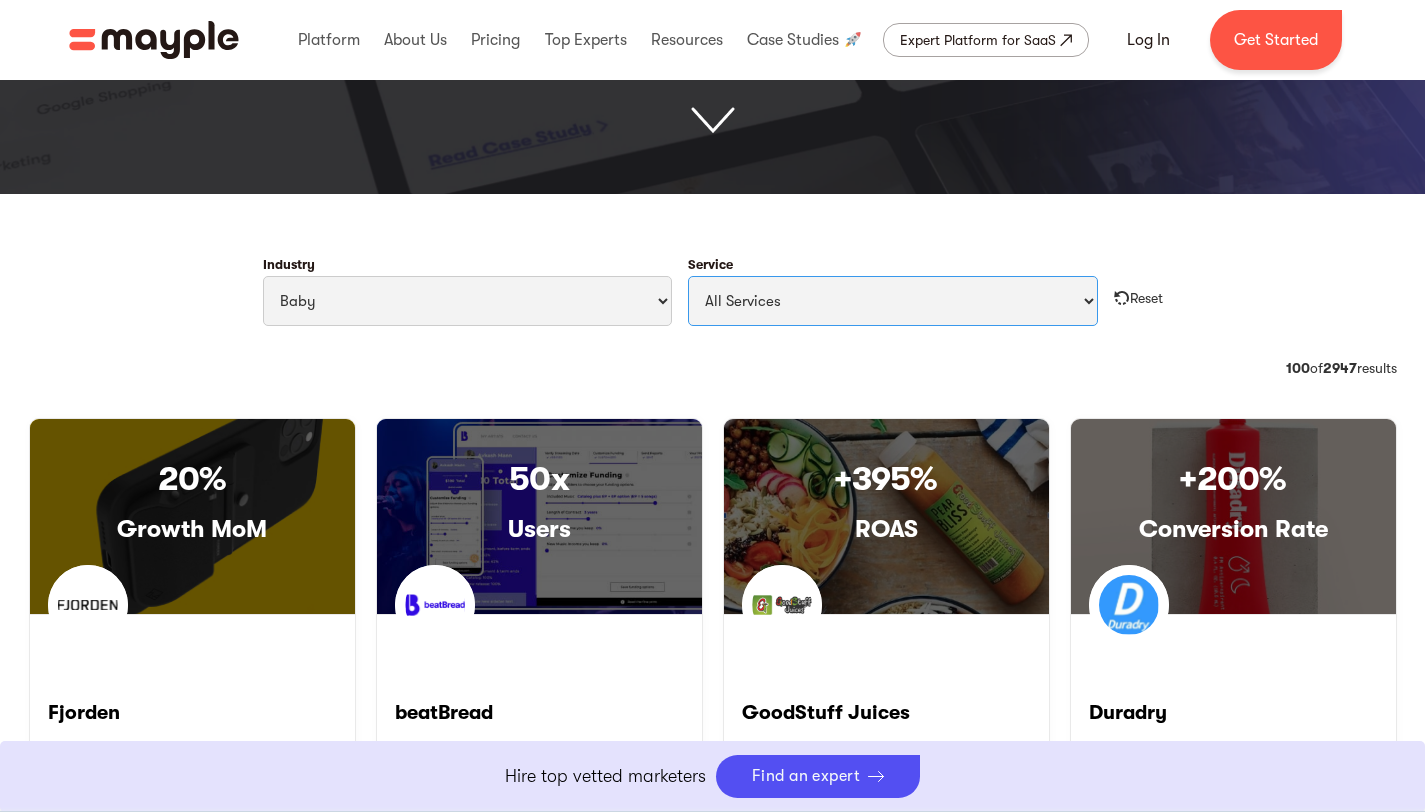 click on "All Services Paid Ads Email Marketing SEO CRO Social Media Management Marketing Strategy Google Shopping Public relations SMS Marketing Web Development Branding Content Marketing Apple Optimization Copywriting" at bounding box center [893, 301] 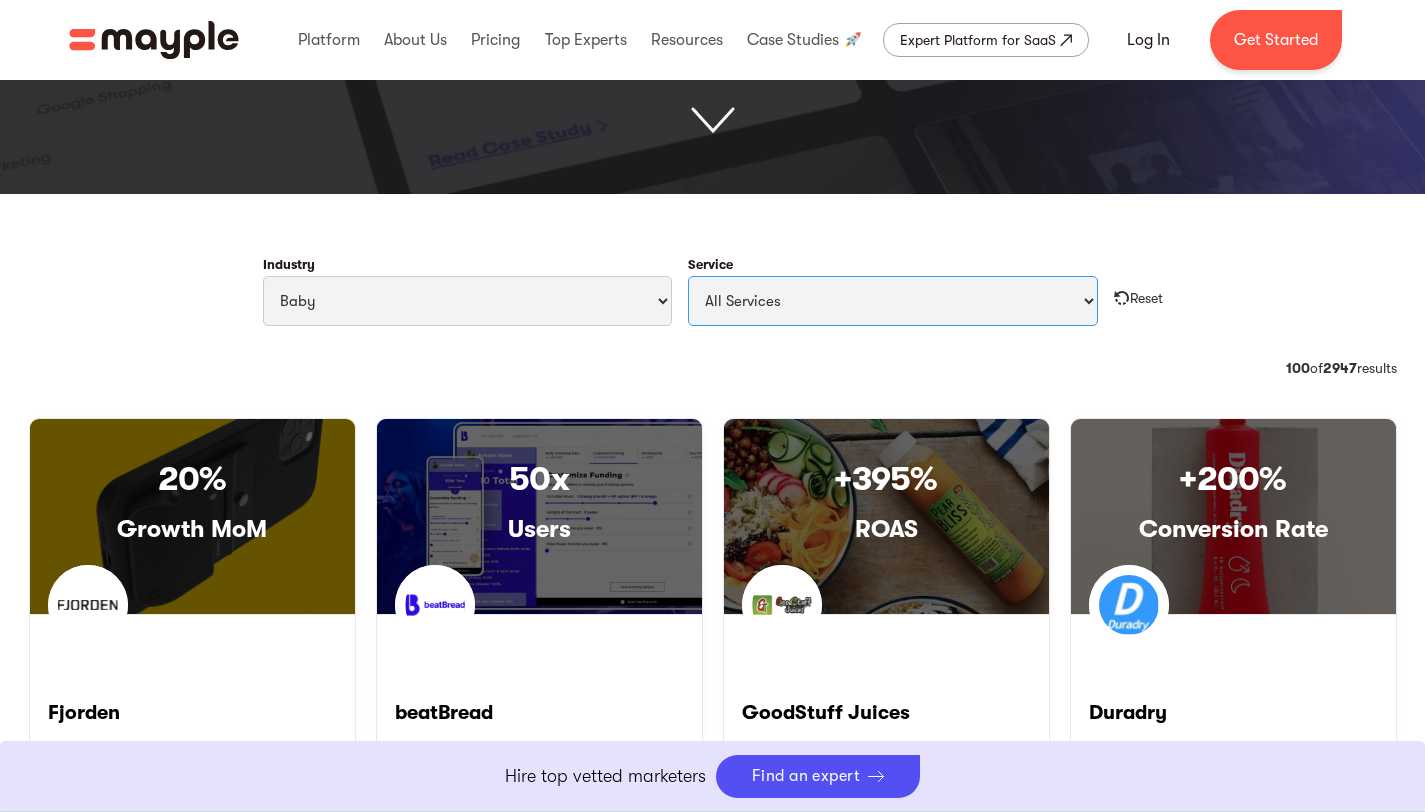 select on "Content Marketing" 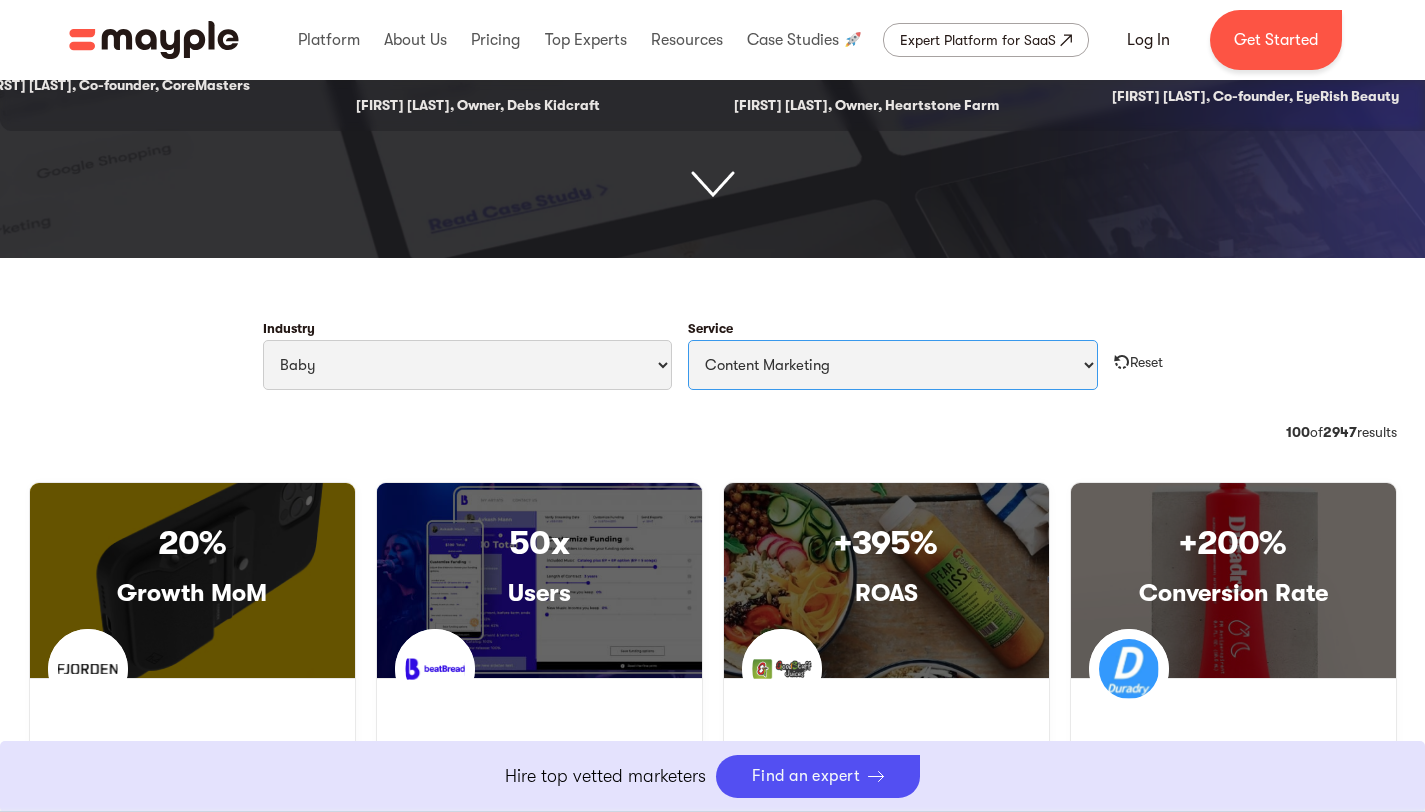 scroll, scrollTop: 526, scrollLeft: 0, axis: vertical 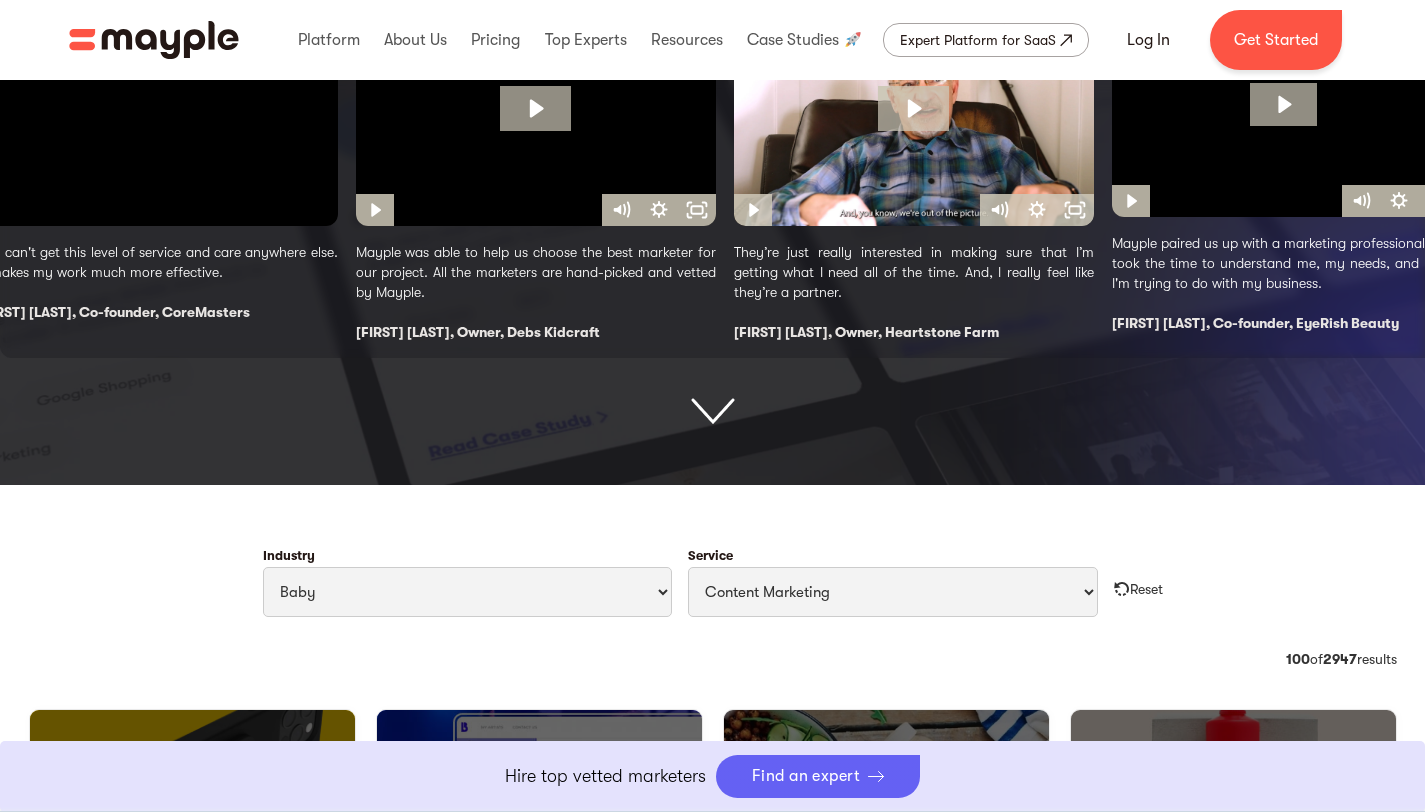 click on "Find an expert" at bounding box center [806, 776] 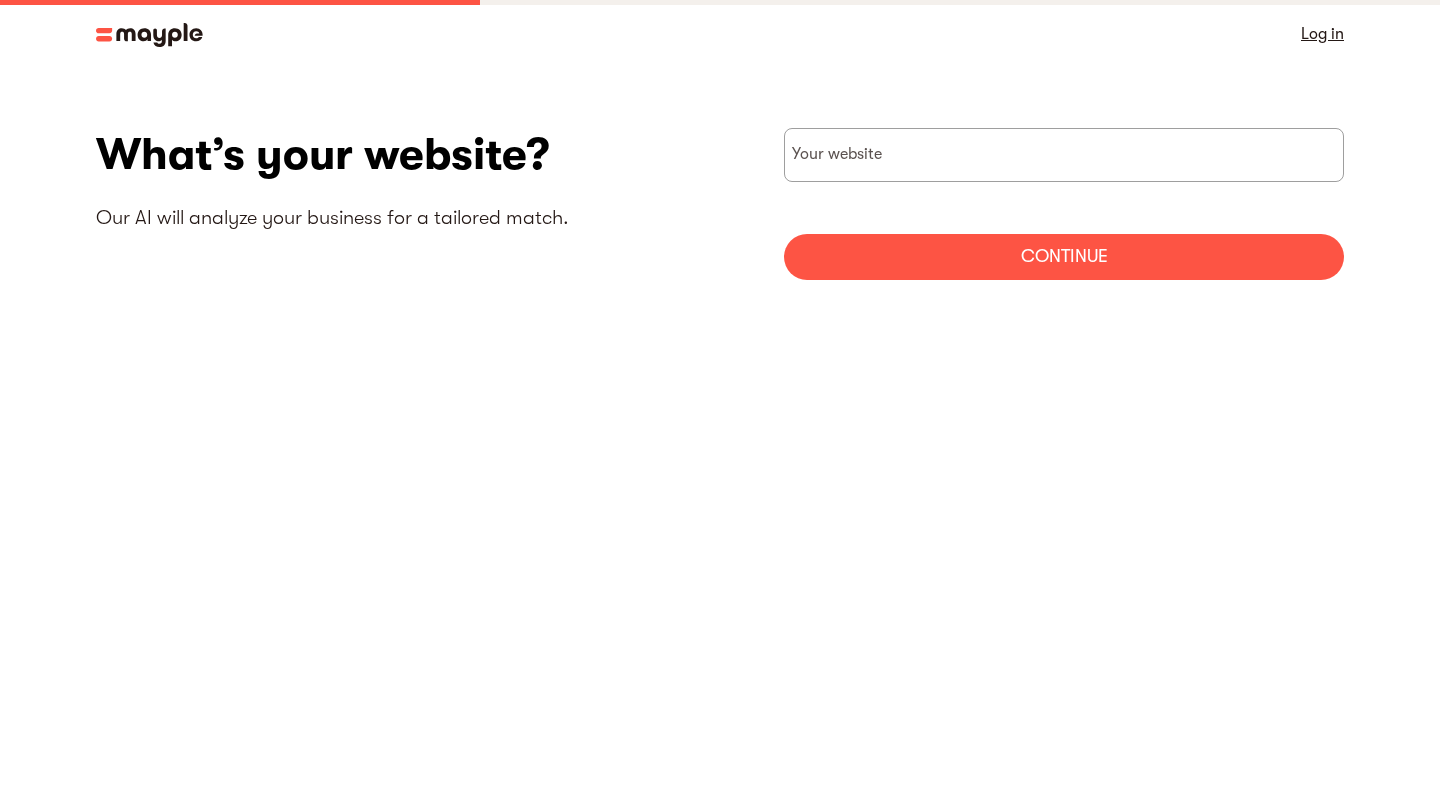 scroll, scrollTop: 0, scrollLeft: 0, axis: both 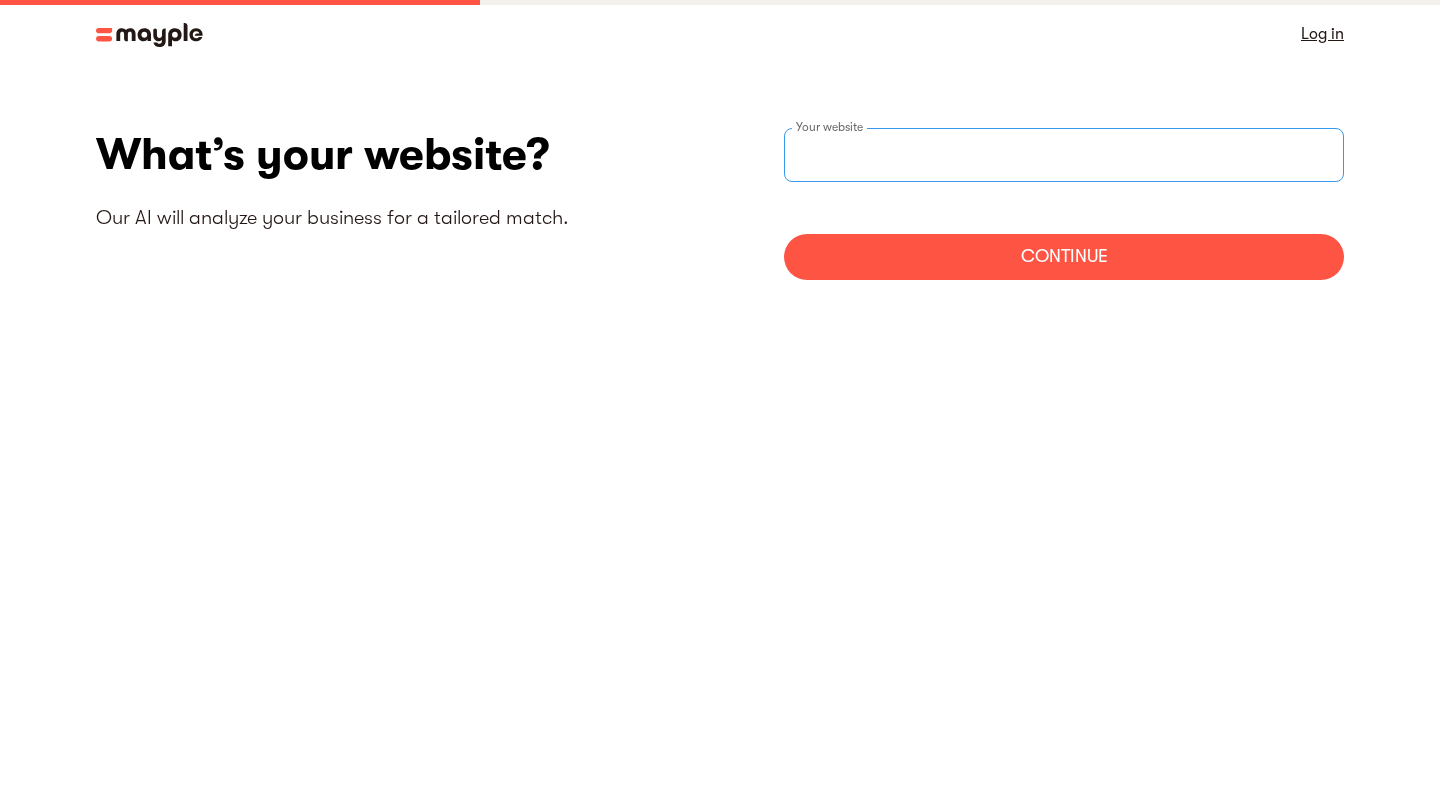 click at bounding box center (1064, 155) 